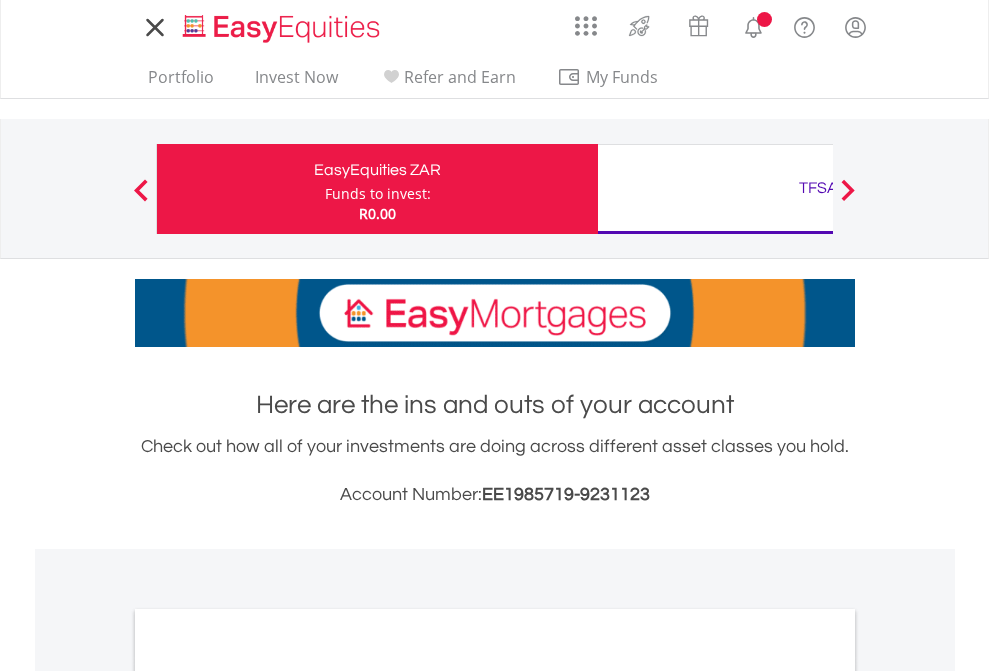 scroll, scrollTop: 0, scrollLeft: 0, axis: both 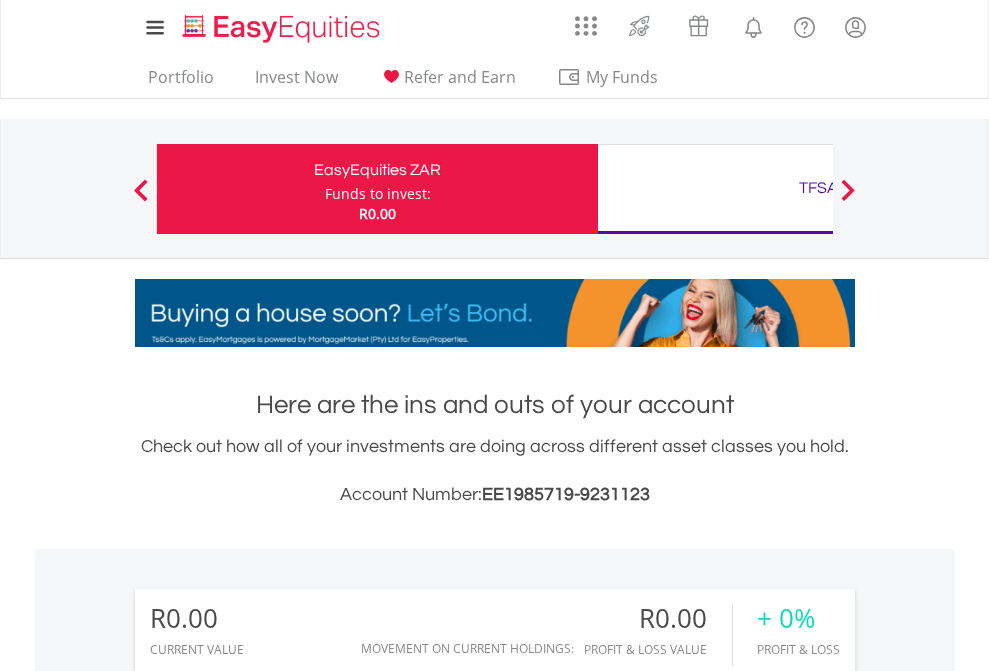 click on "Funds to invest:" at bounding box center (378, 194) 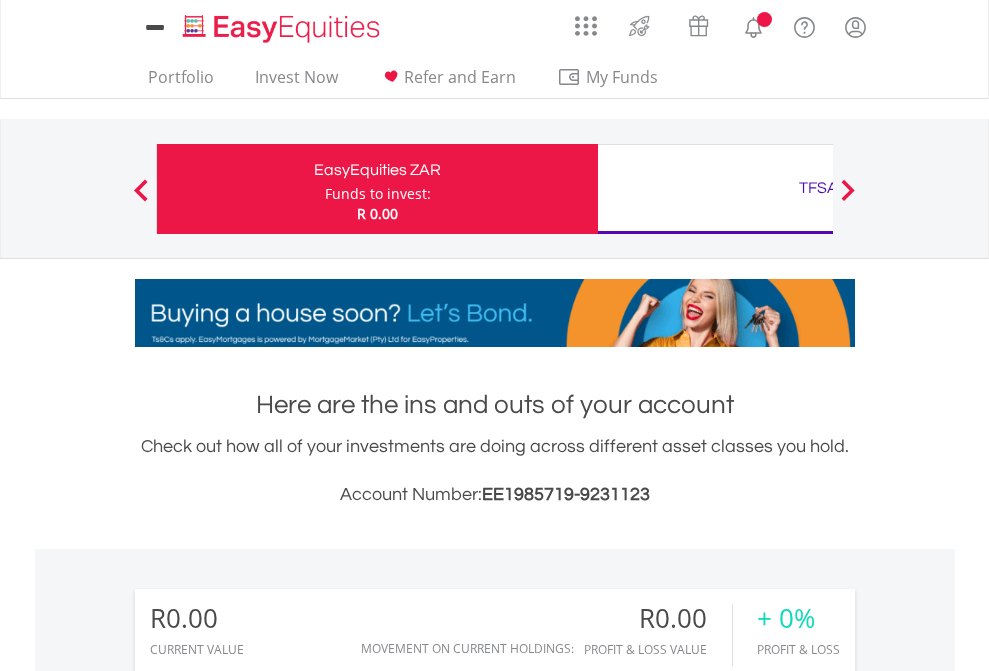 scroll, scrollTop: 0, scrollLeft: 0, axis: both 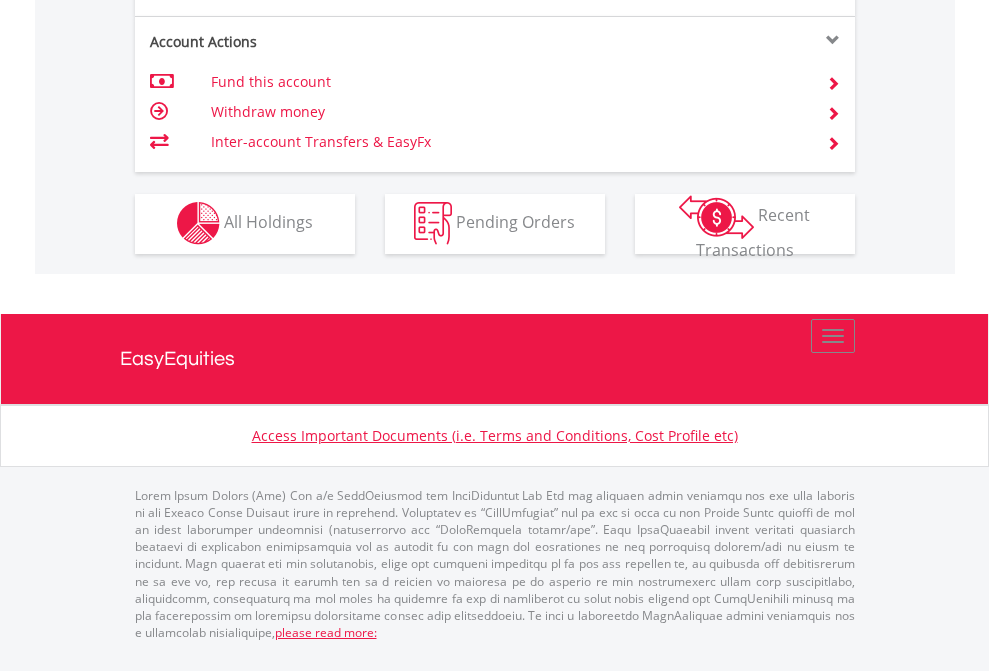 click on "Investment types" at bounding box center (706, -353) 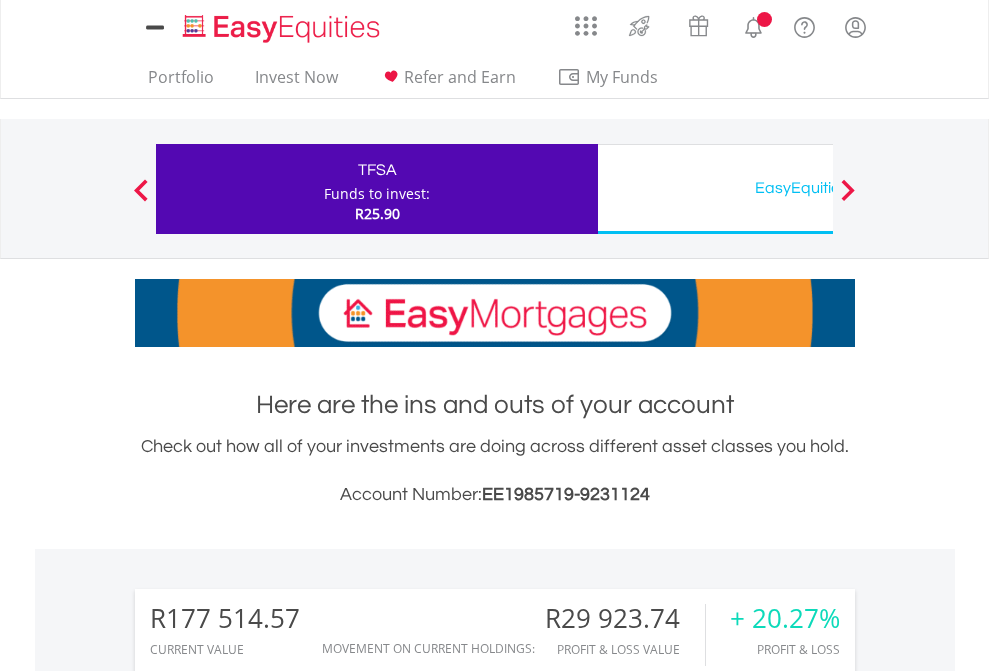 scroll, scrollTop: 0, scrollLeft: 0, axis: both 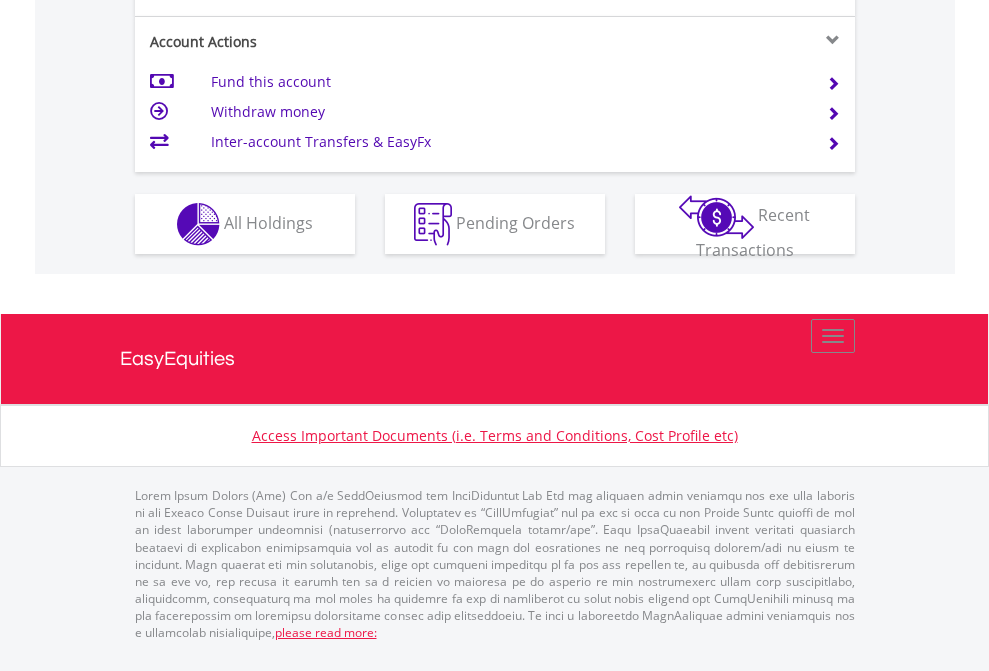click on "Investment types" at bounding box center [706, -337] 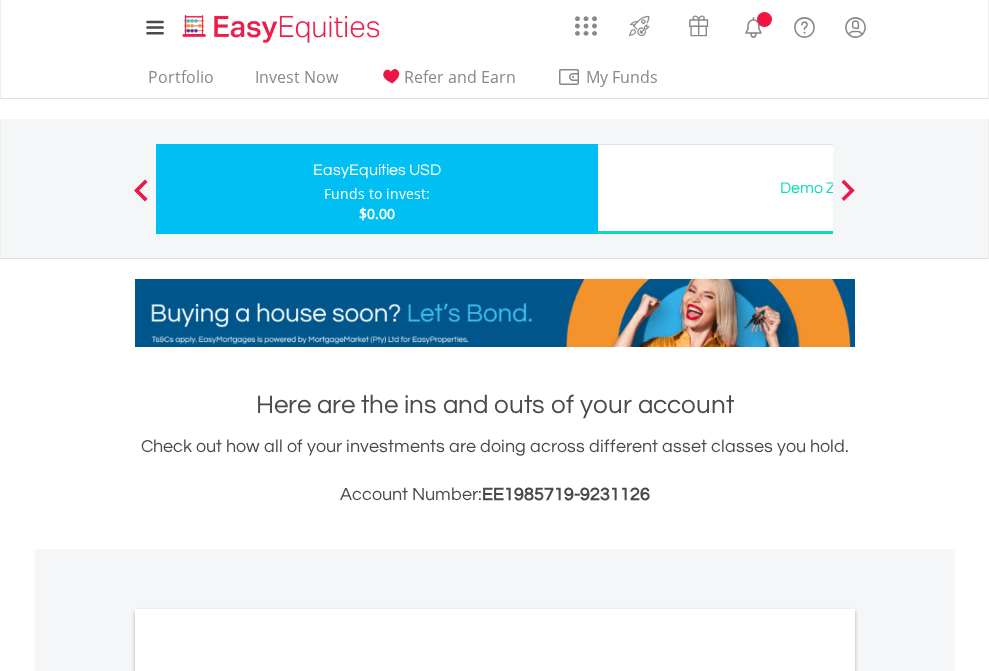 scroll, scrollTop: 0, scrollLeft: 0, axis: both 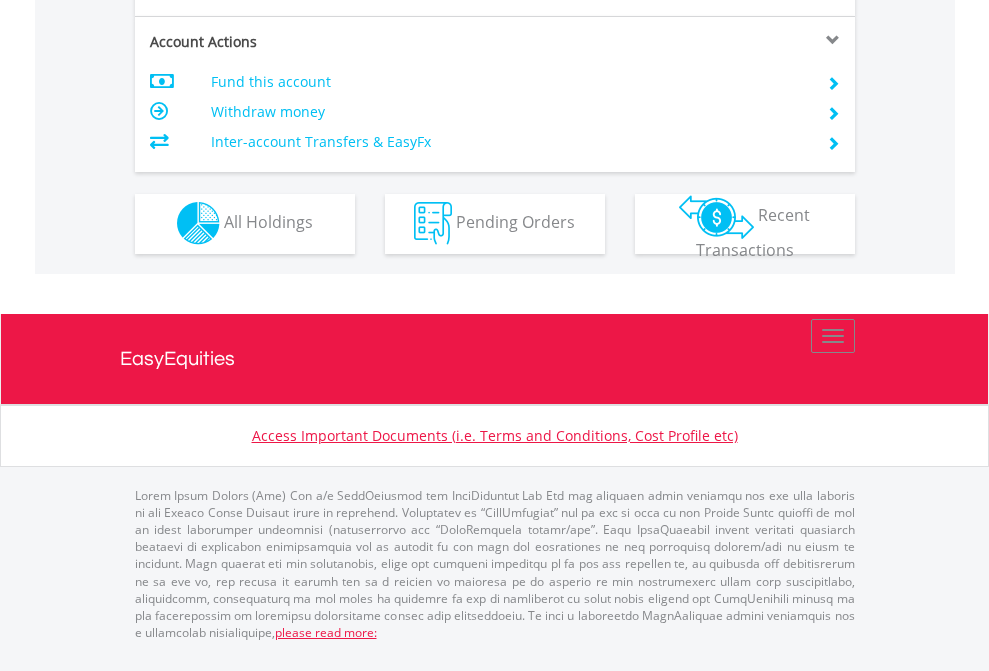 click on "Investment types" at bounding box center (706, -353) 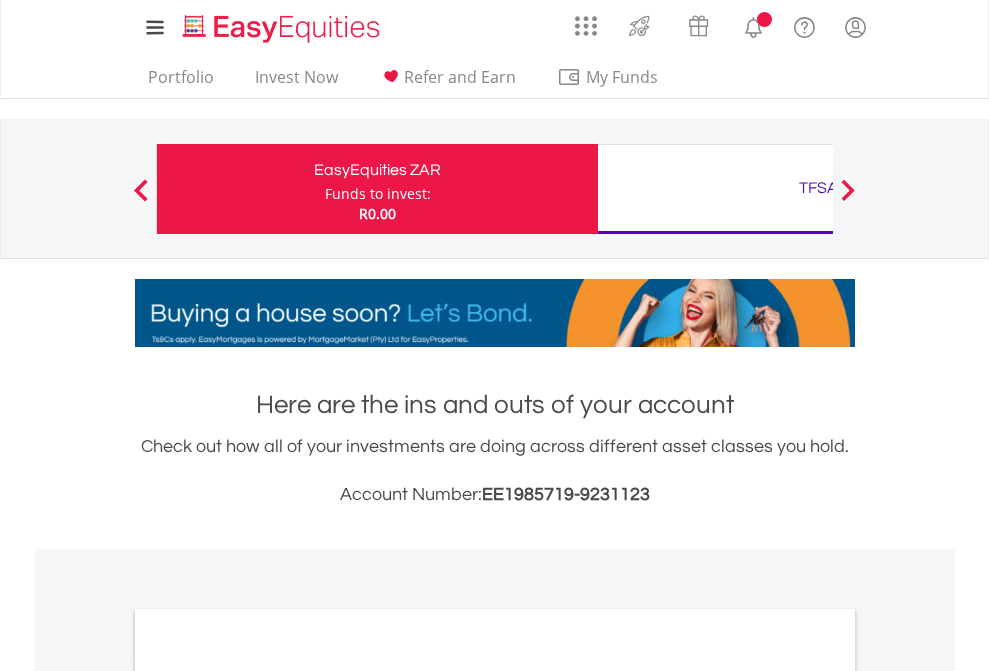 scroll, scrollTop: 0, scrollLeft: 0, axis: both 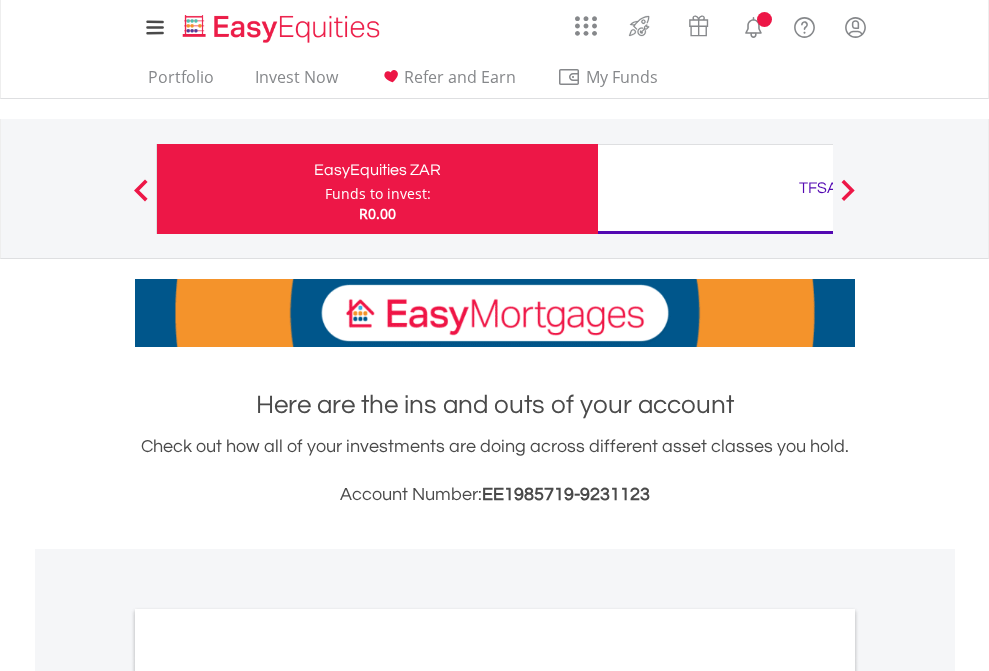 click on "All Holdings" at bounding box center [268, 1096] 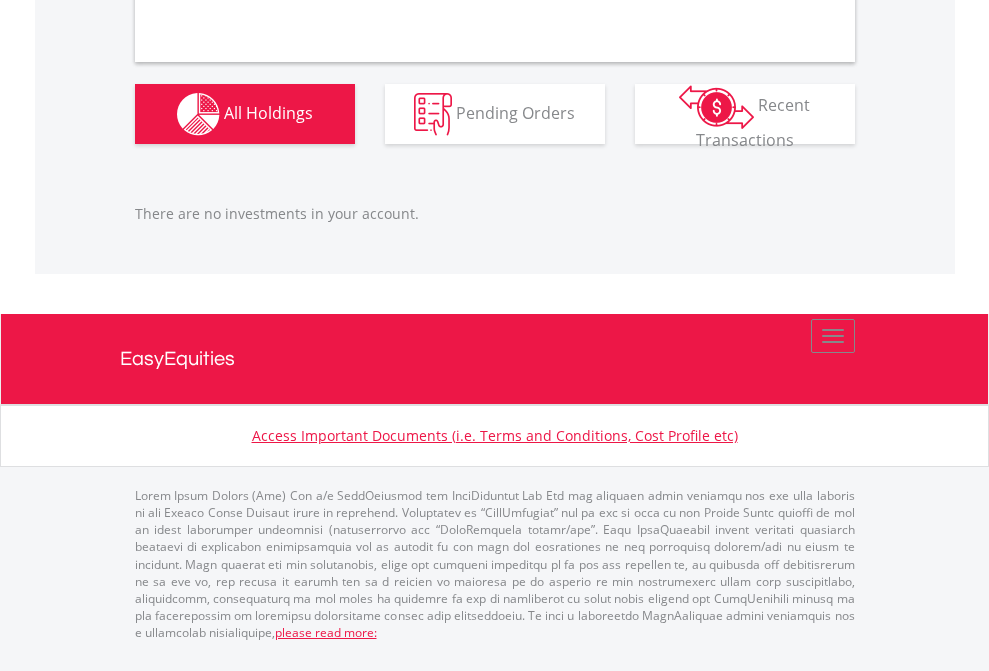 scroll, scrollTop: 1980, scrollLeft: 0, axis: vertical 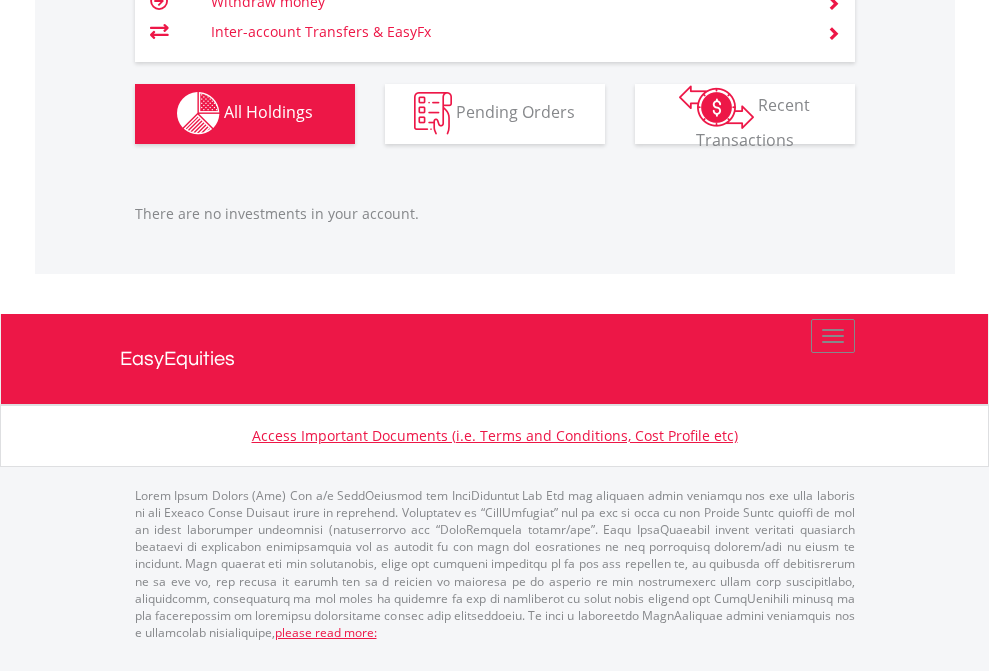 click on "TFSA" at bounding box center [818, -1142] 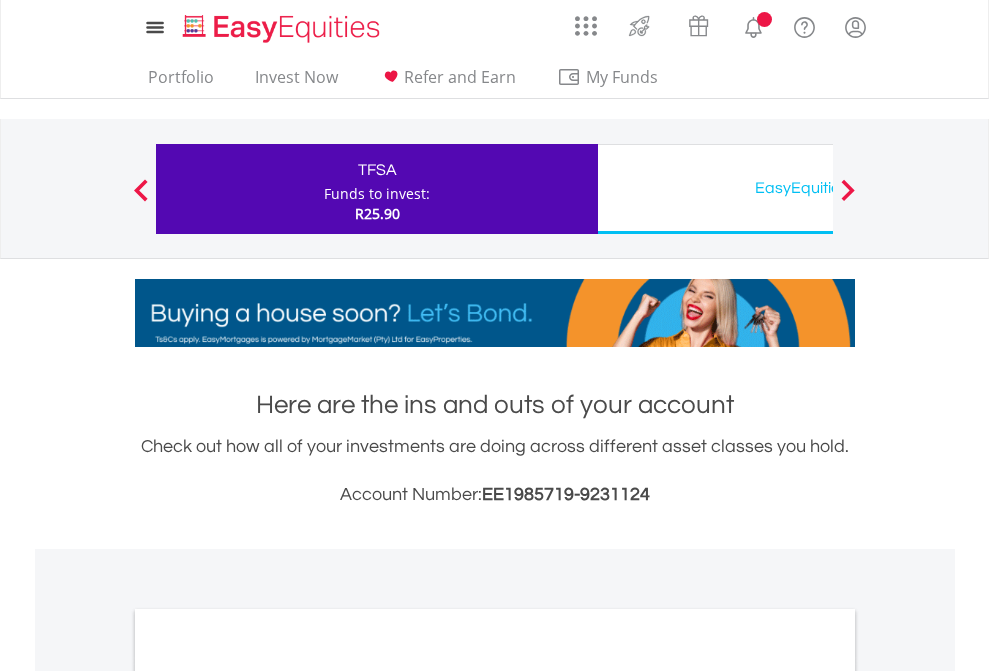 click on "All Holdings" at bounding box center (268, 1096) 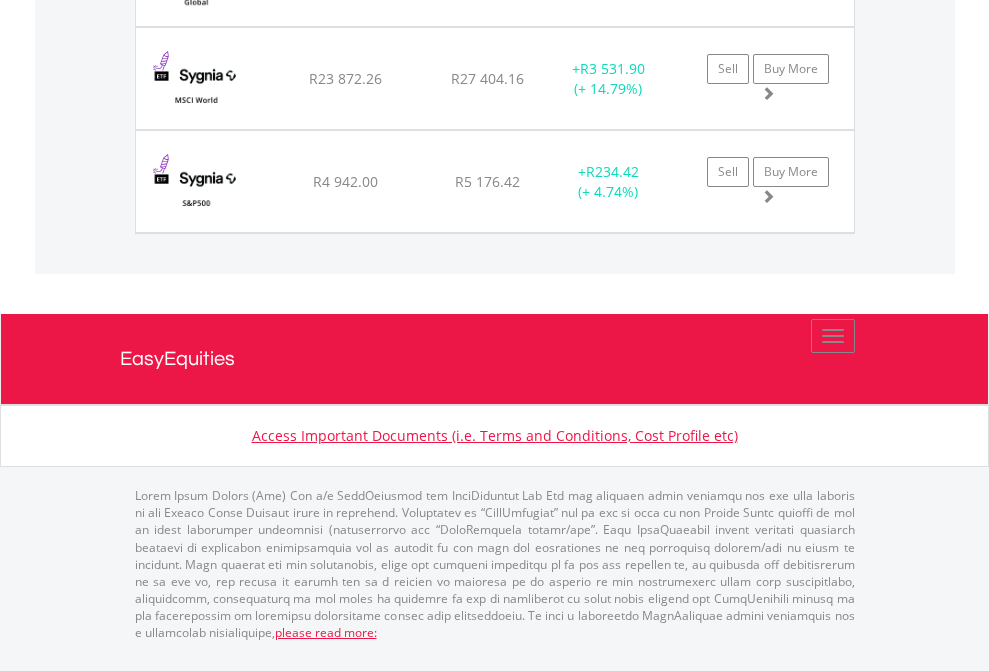scroll, scrollTop: 2225, scrollLeft: 0, axis: vertical 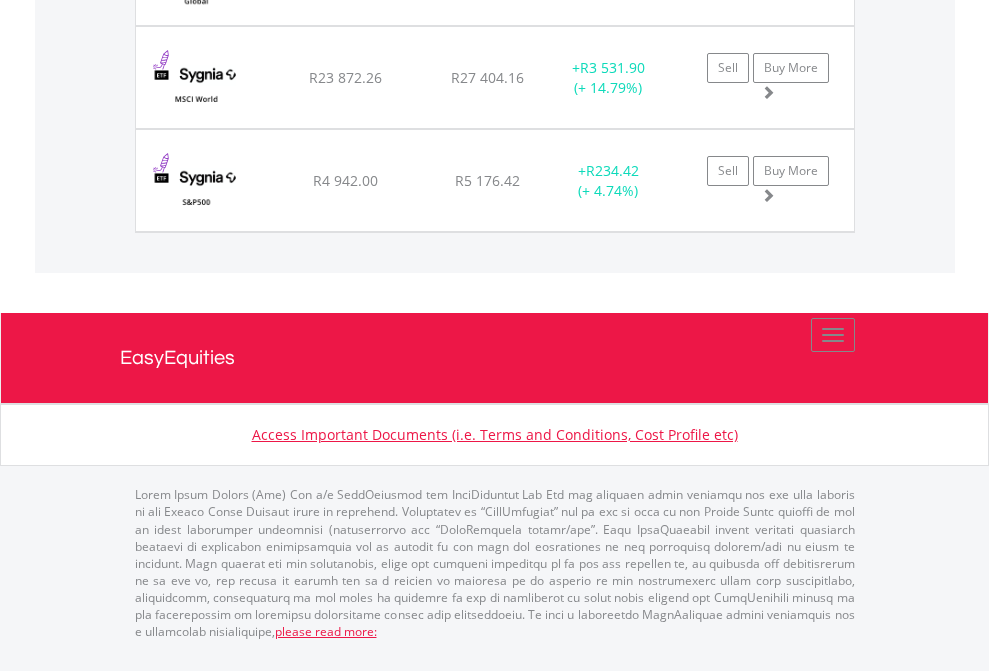 click on "EasyEquities USD" at bounding box center (818, -1751) 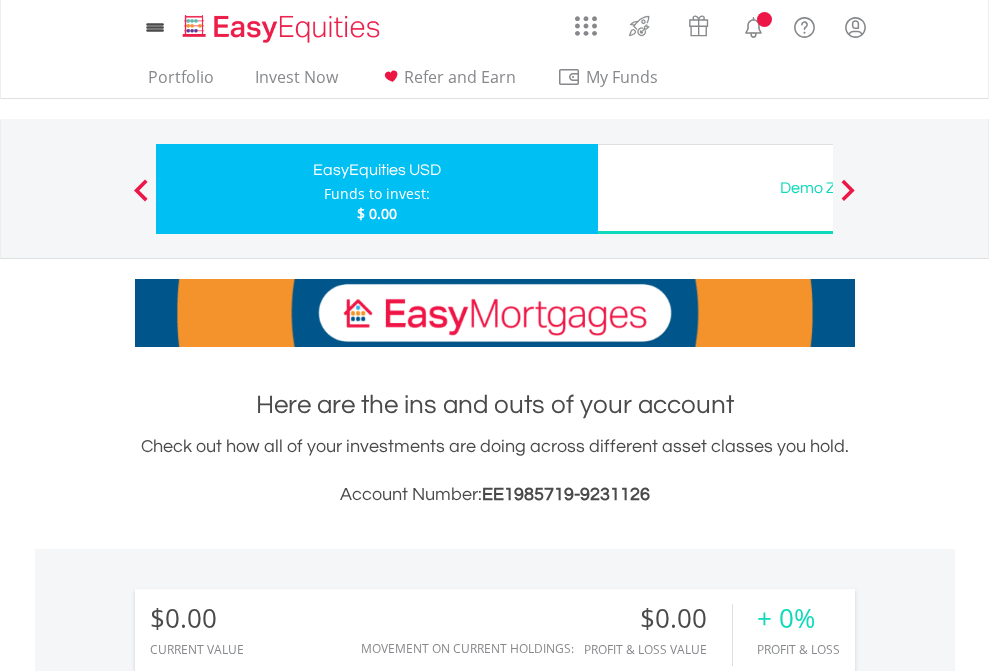 scroll, scrollTop: 1202, scrollLeft: 0, axis: vertical 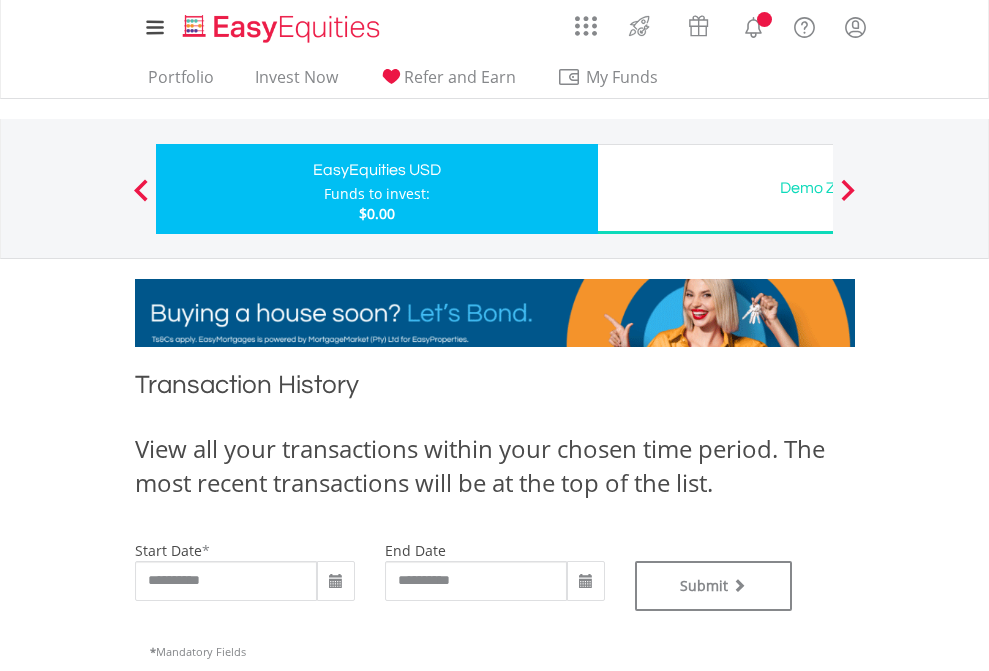 type on "**********" 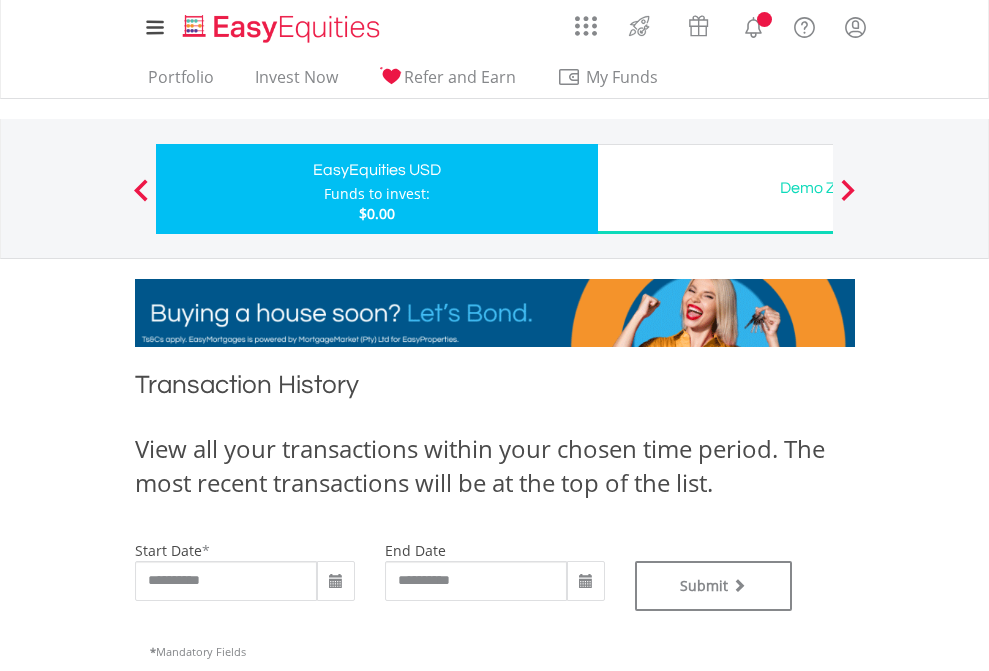 type on "**********" 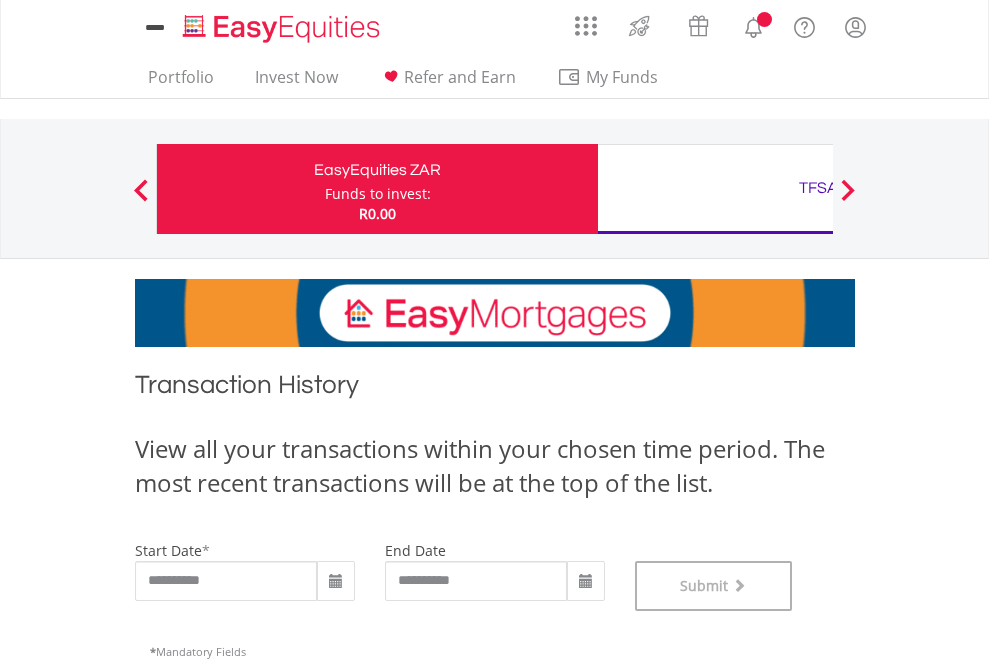 scroll, scrollTop: 811, scrollLeft: 0, axis: vertical 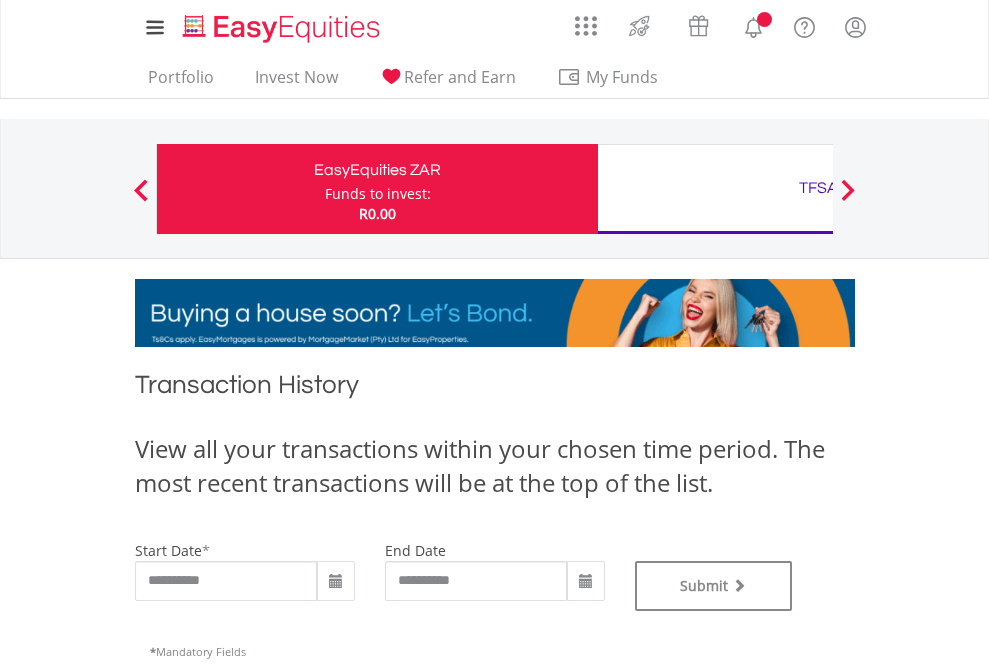 click on "TFSA" at bounding box center [818, 188] 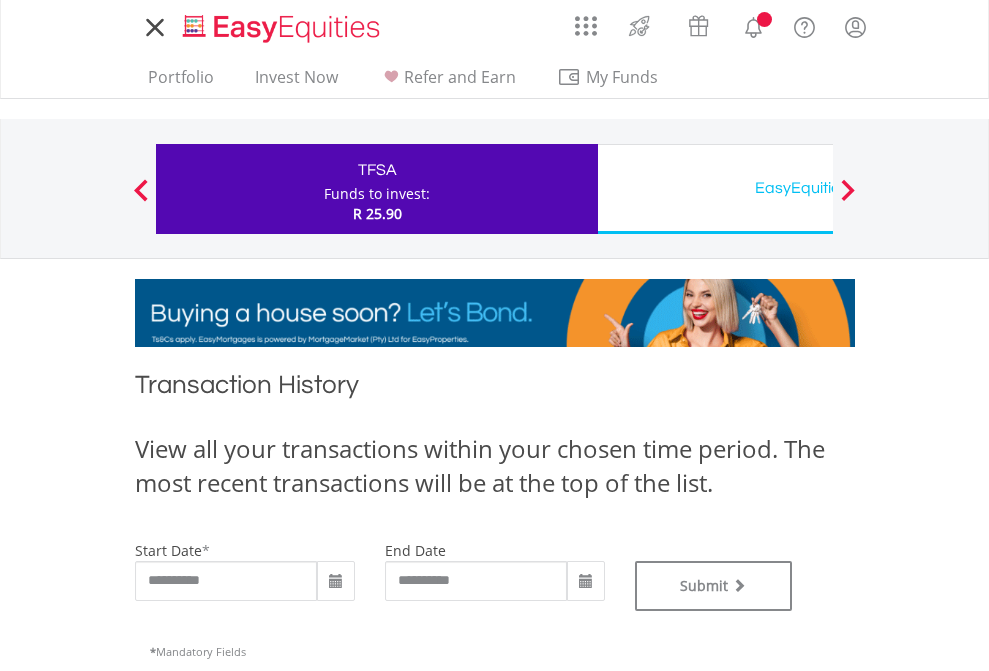 scroll, scrollTop: 0, scrollLeft: 0, axis: both 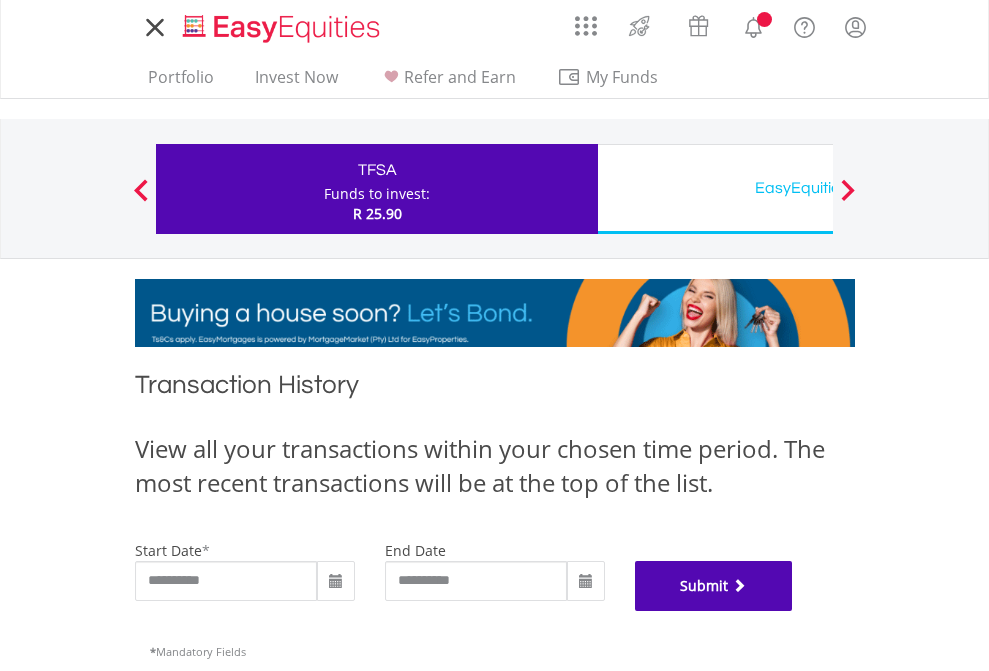 click on "Submit" at bounding box center [714, 586] 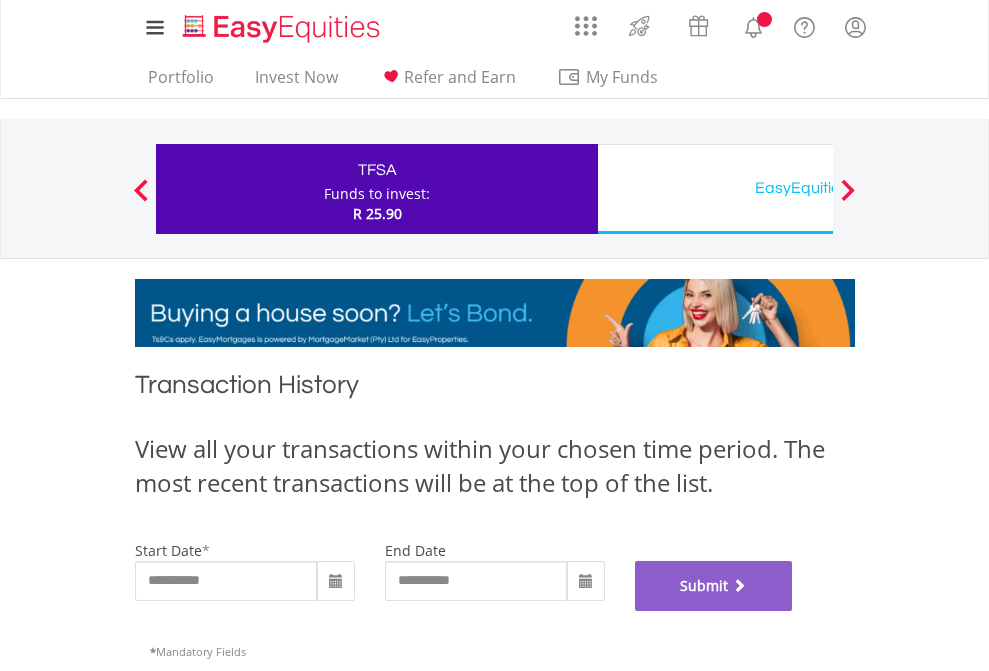scroll, scrollTop: 811, scrollLeft: 0, axis: vertical 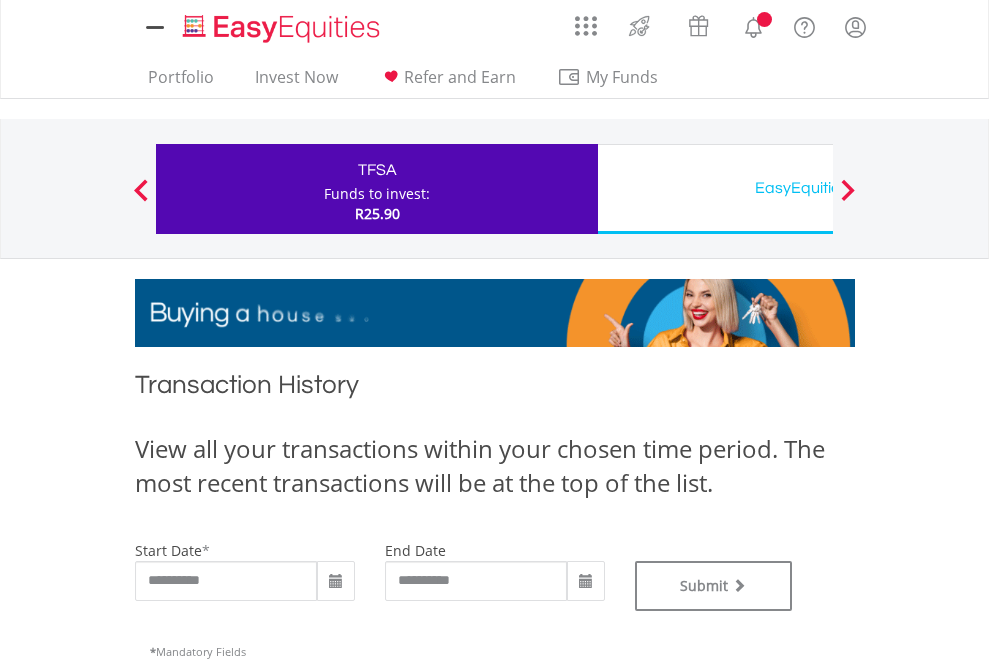 click on "EasyEquities USD" at bounding box center (818, 188) 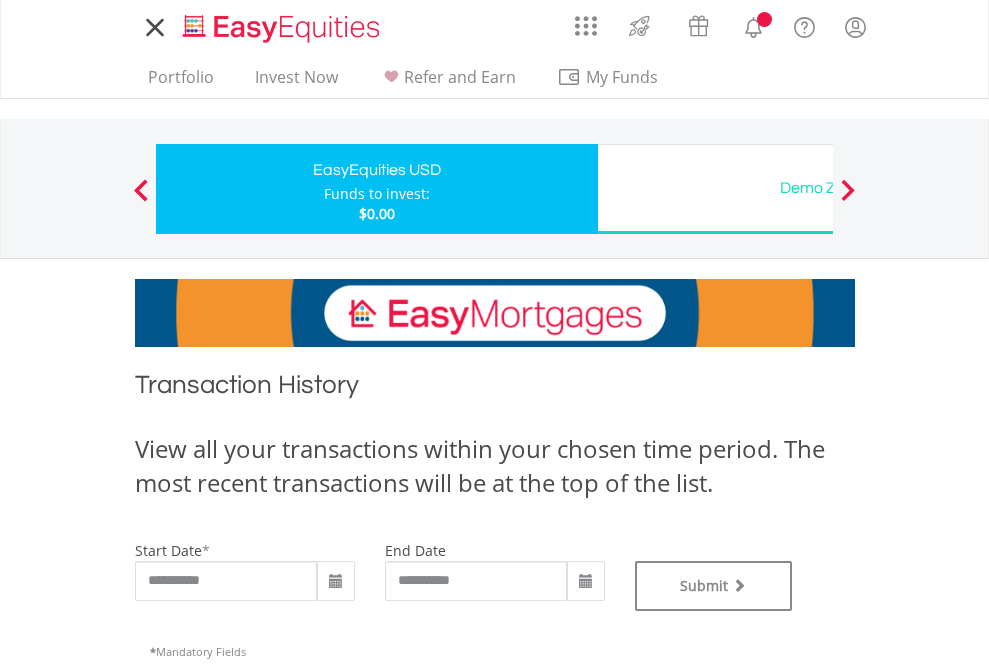 scroll, scrollTop: 0, scrollLeft: 0, axis: both 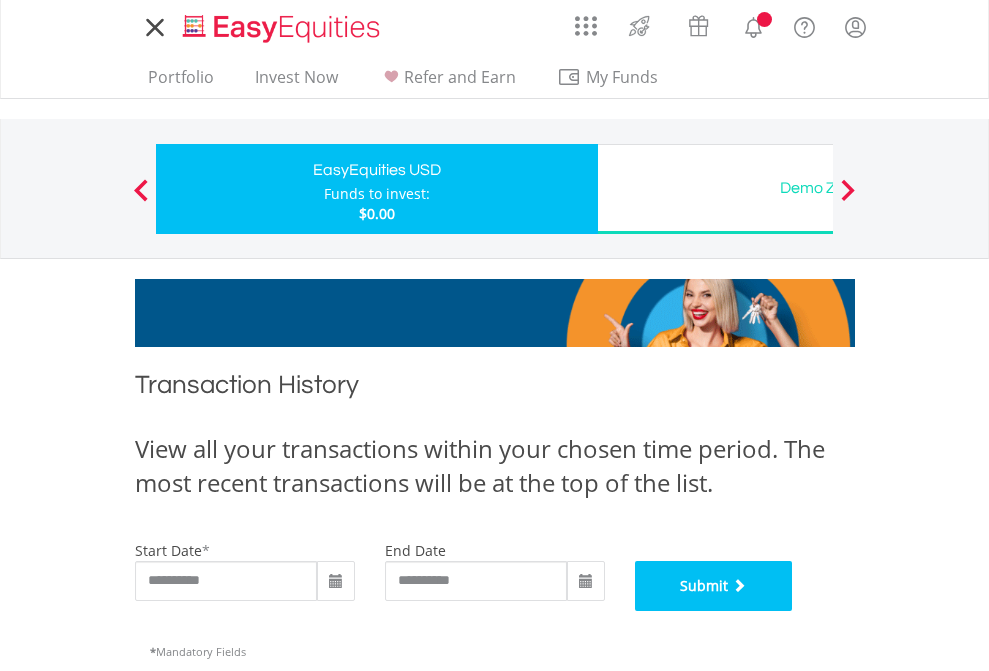 click on "Submit" at bounding box center (714, 586) 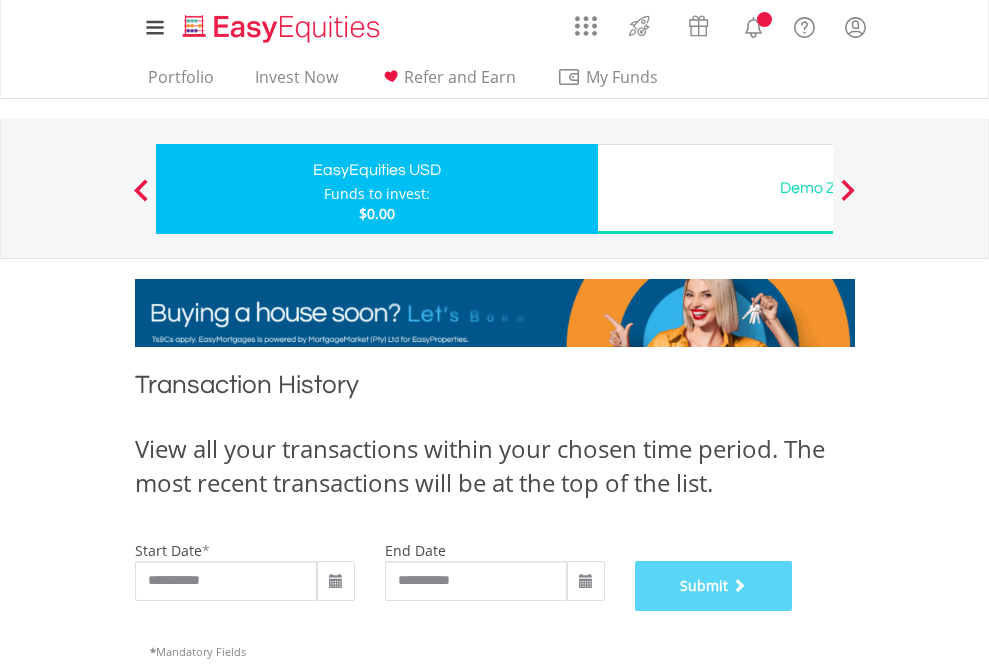 scroll, scrollTop: 811, scrollLeft: 0, axis: vertical 